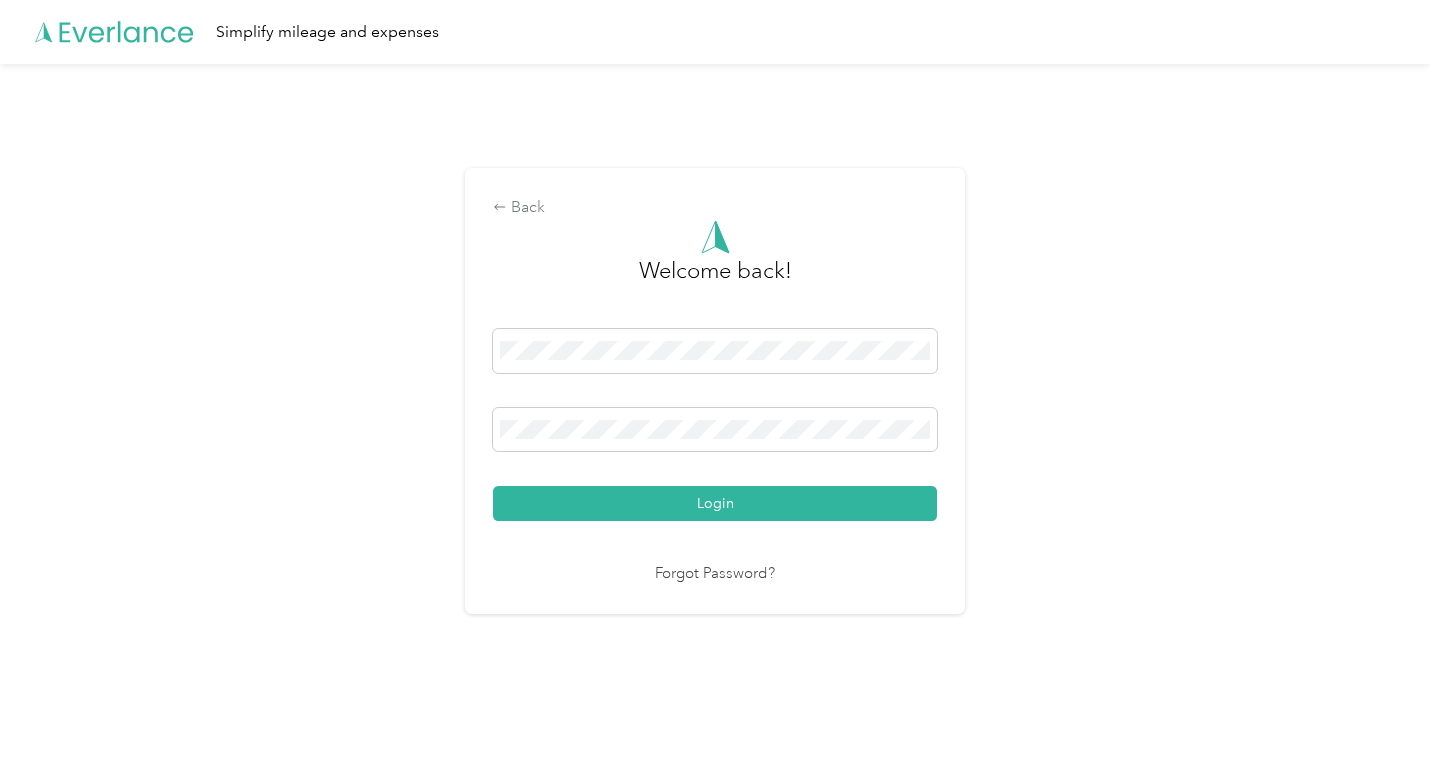 scroll, scrollTop: 0, scrollLeft: 0, axis: both 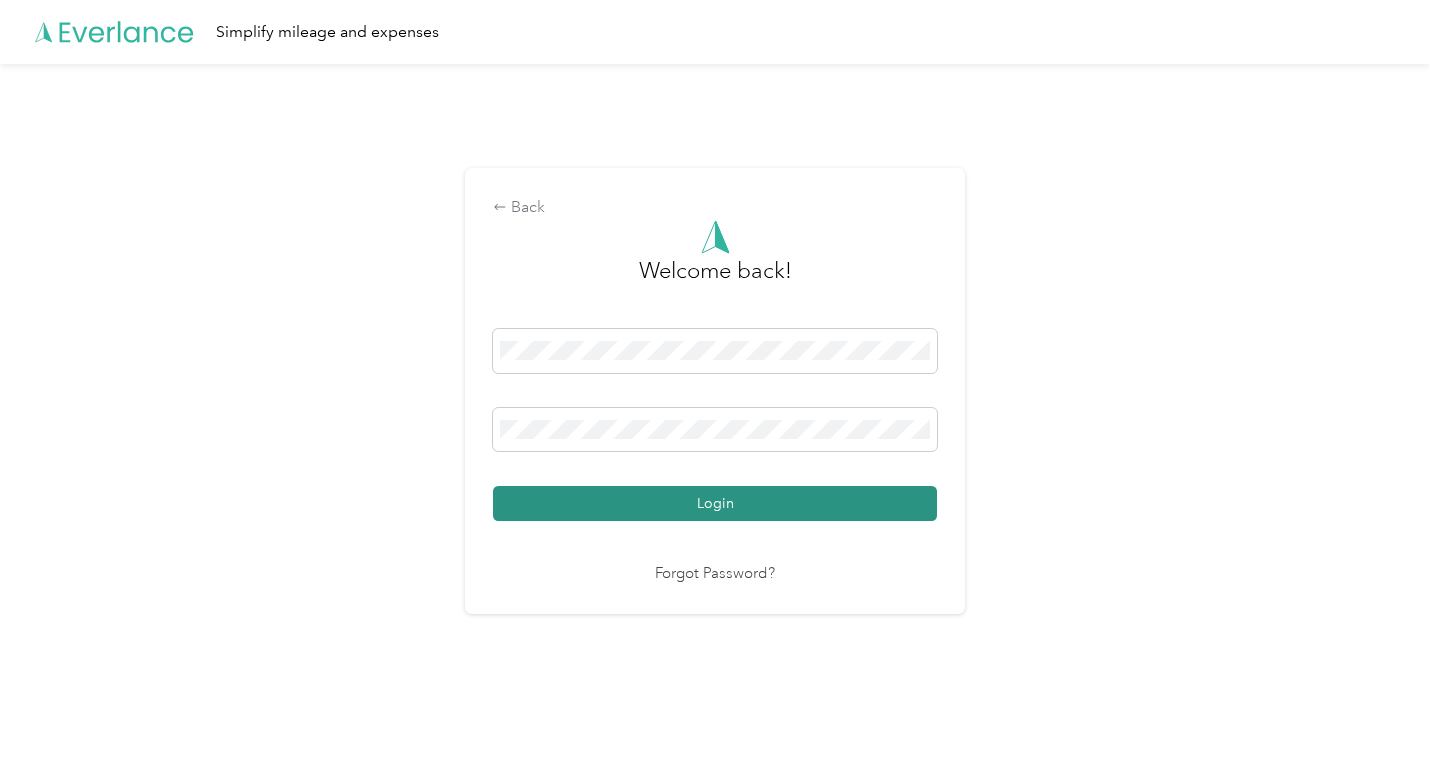 click on "Login" at bounding box center (715, 503) 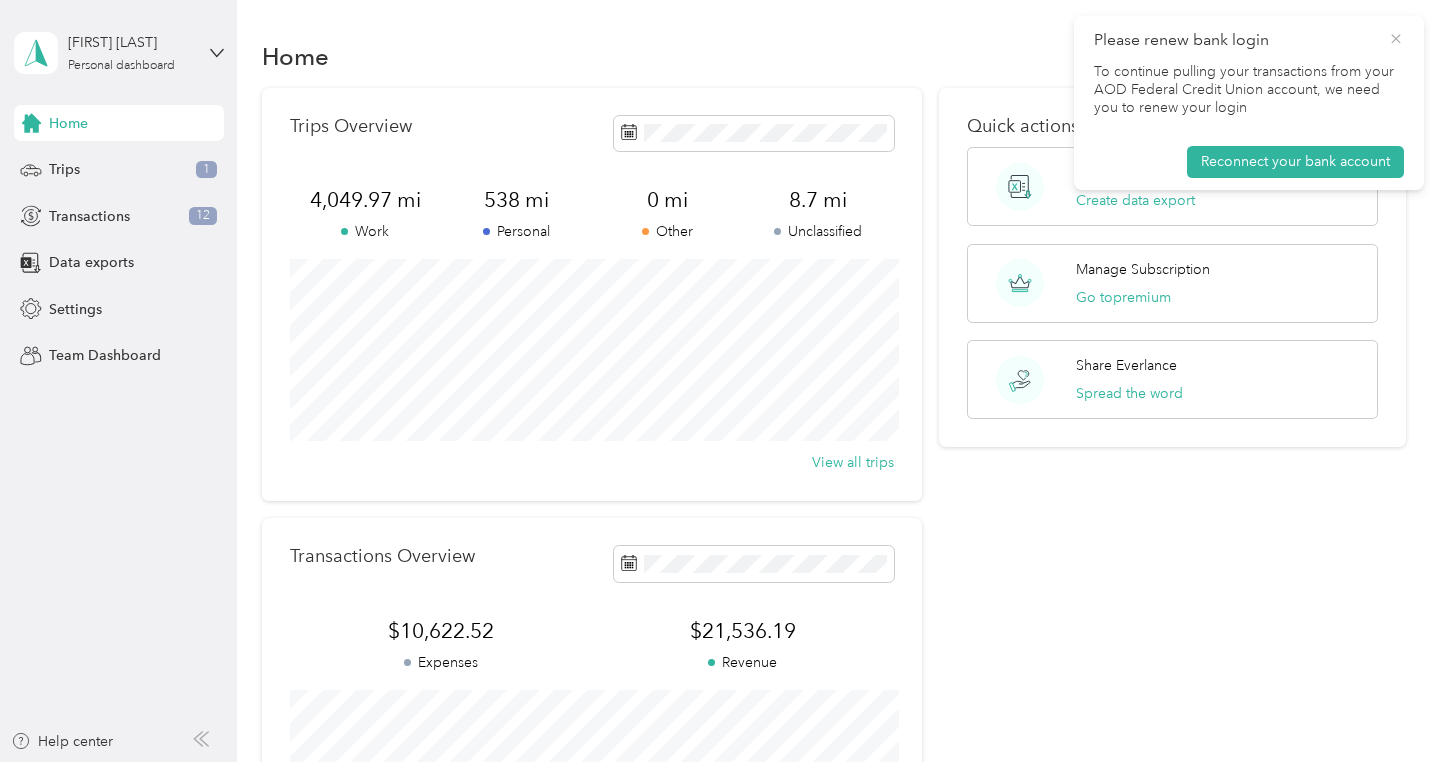 click 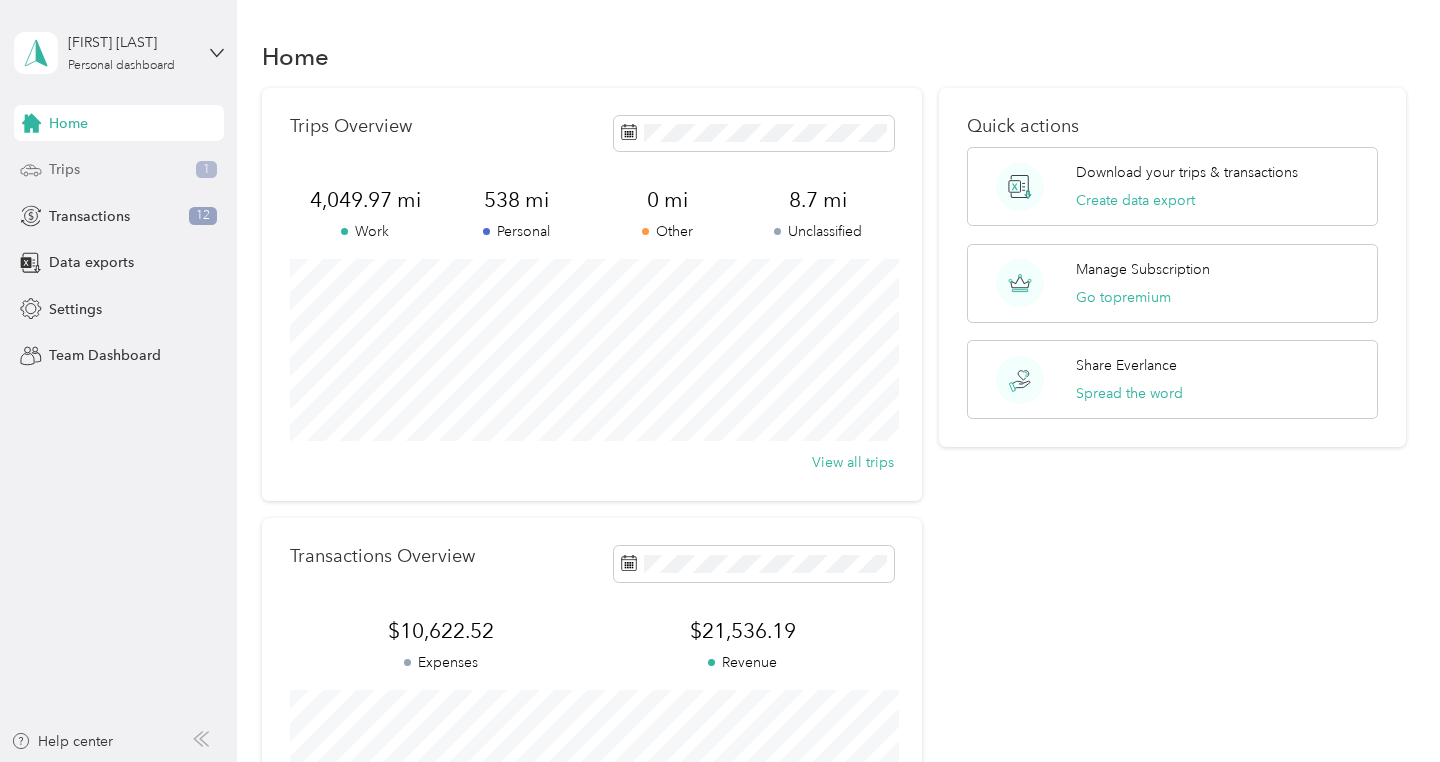 click on "Trips 1" at bounding box center [119, 170] 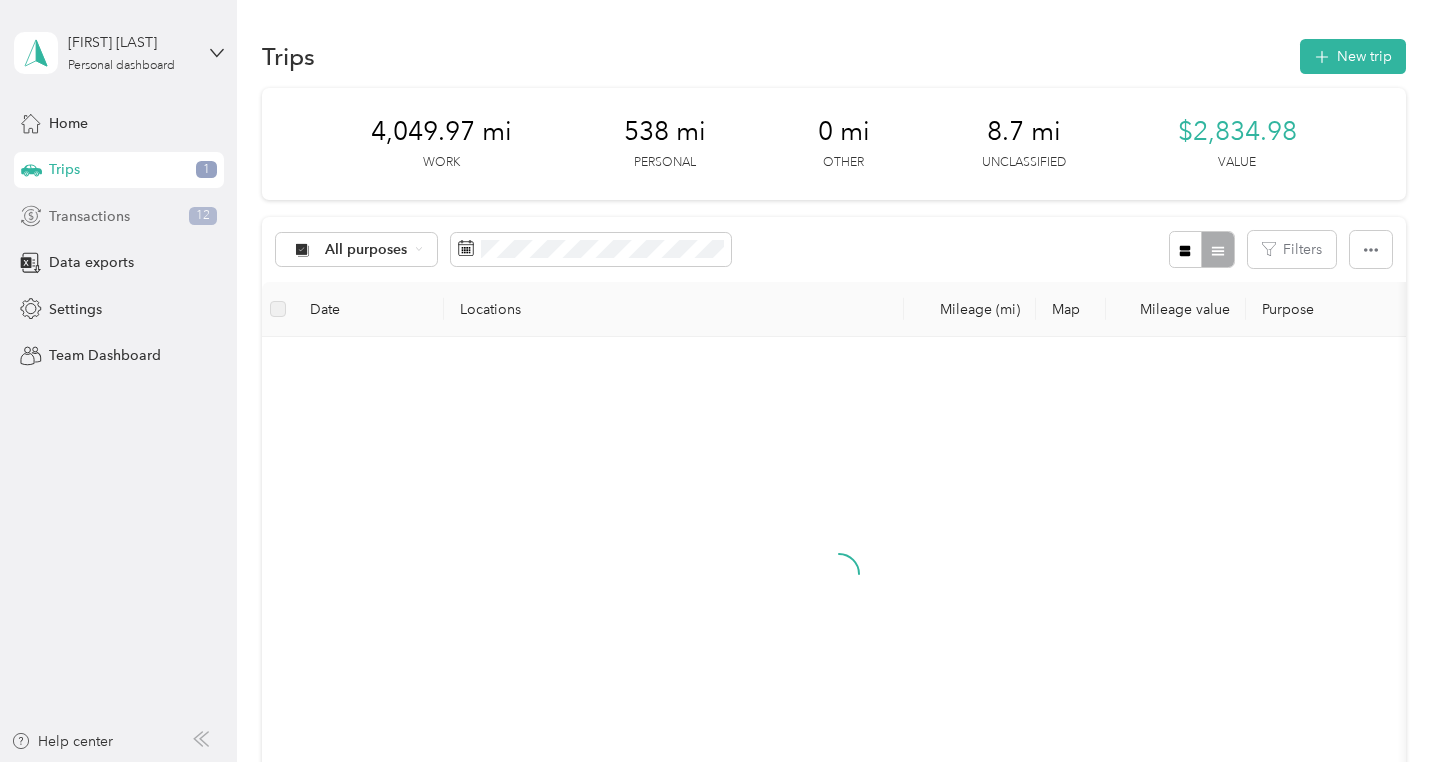 click on "Transactions" at bounding box center [89, 216] 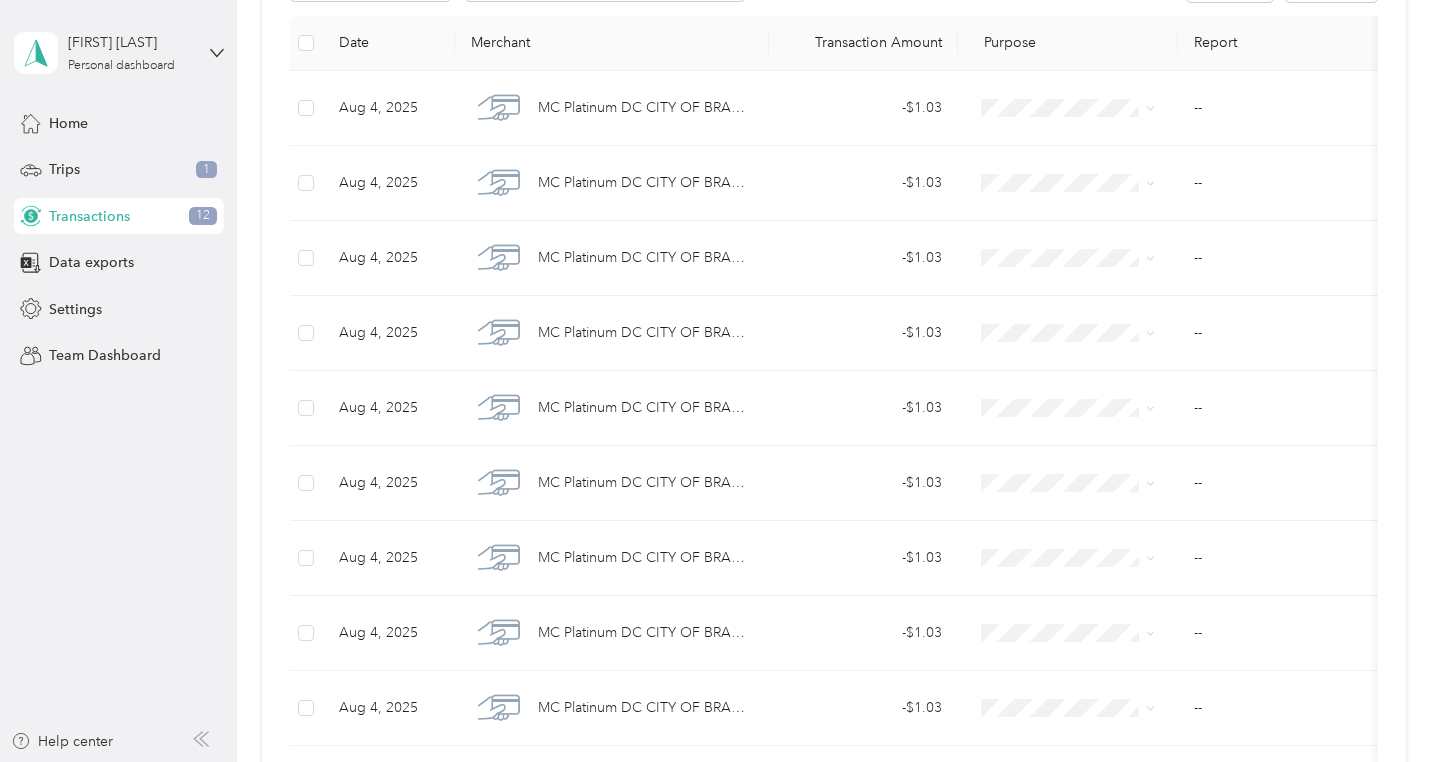scroll, scrollTop: 0, scrollLeft: 0, axis: both 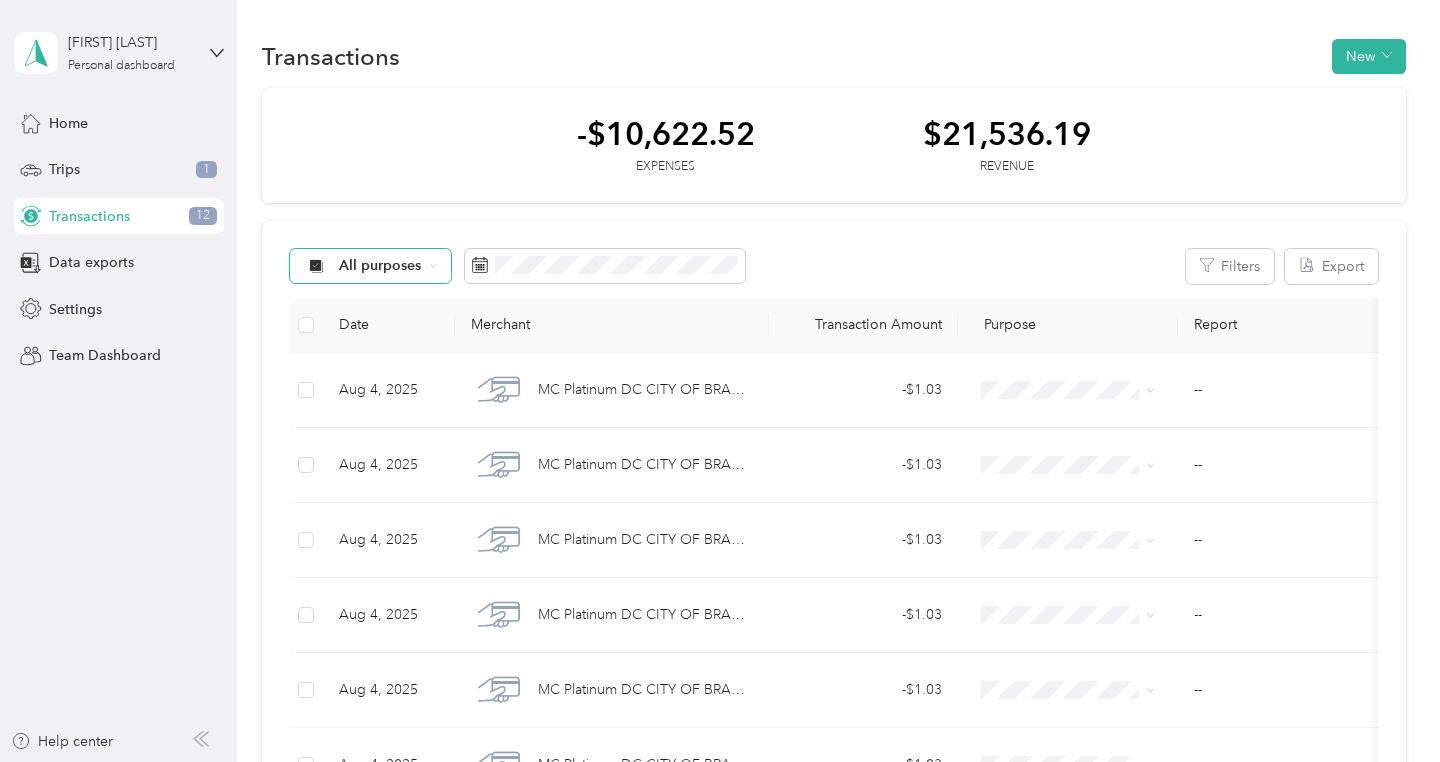 click on "All purposes" at bounding box center (371, 266) 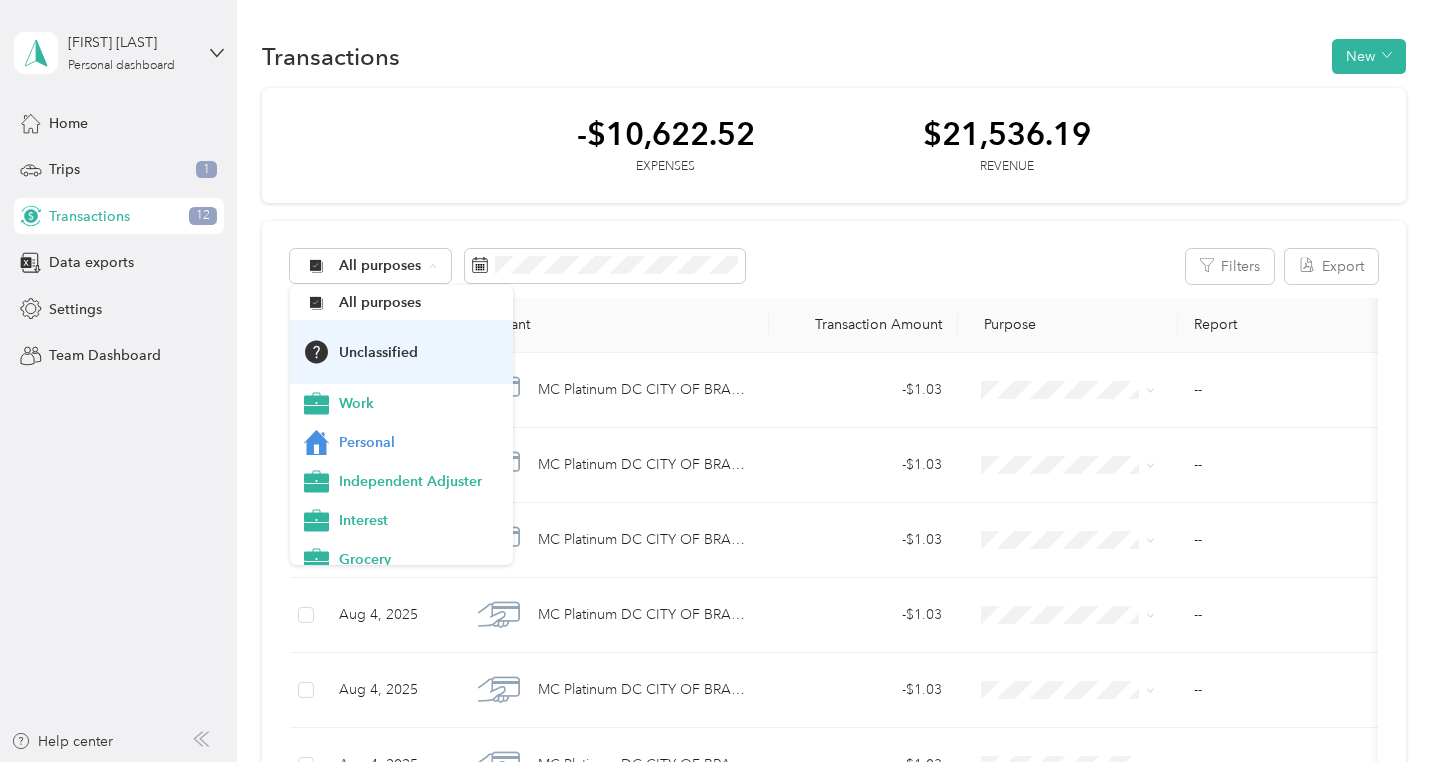 click on "Unclassified" at bounding box center (419, 352) 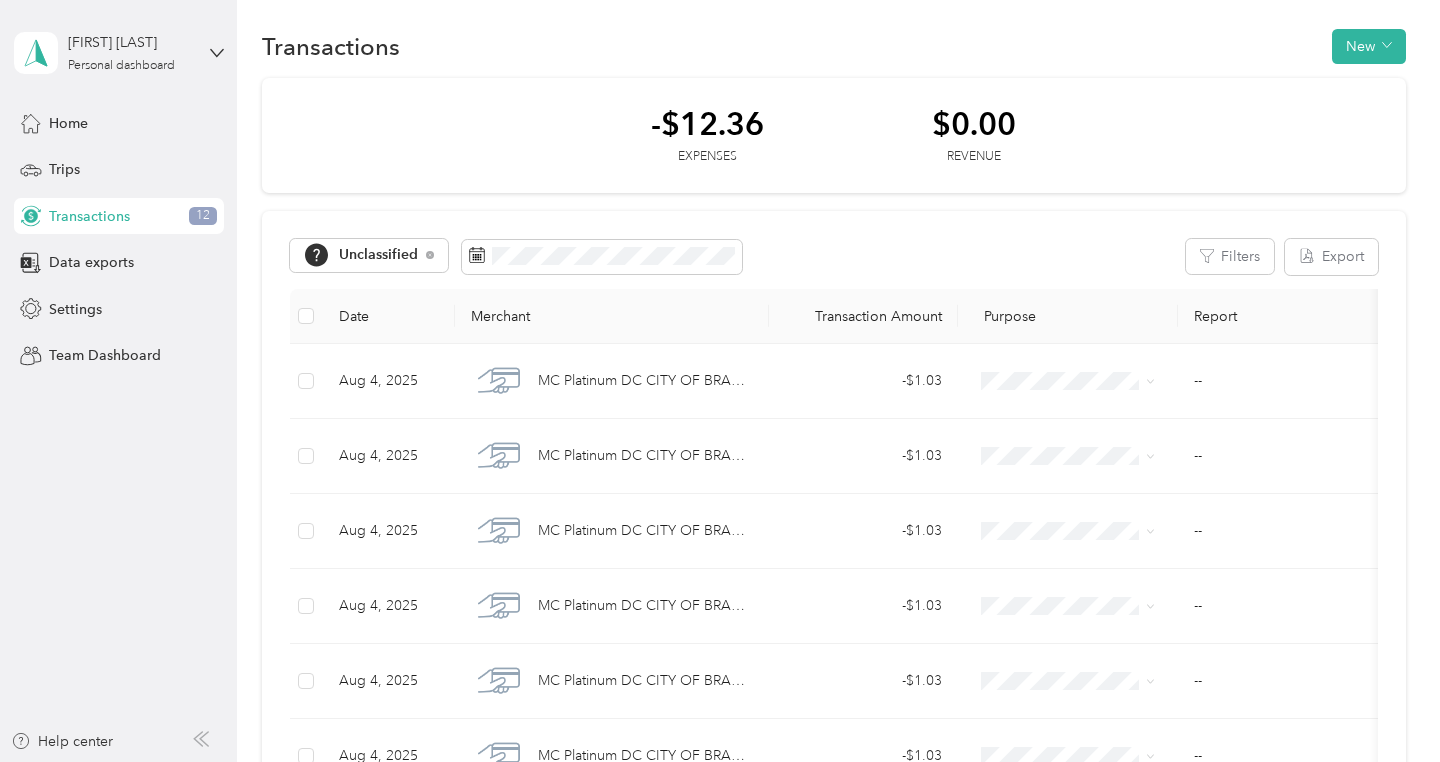 scroll, scrollTop: 0, scrollLeft: 0, axis: both 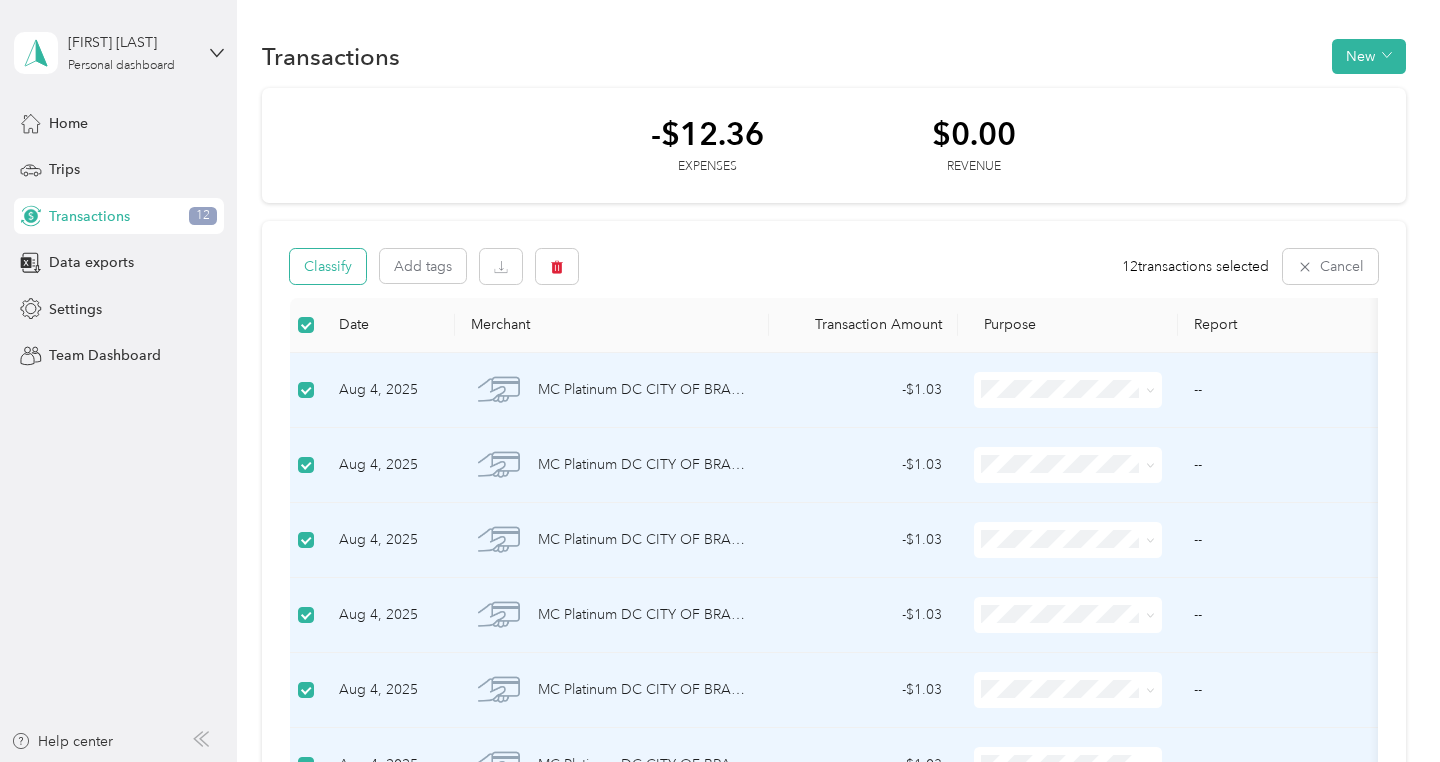 click on "Classify" at bounding box center [328, 266] 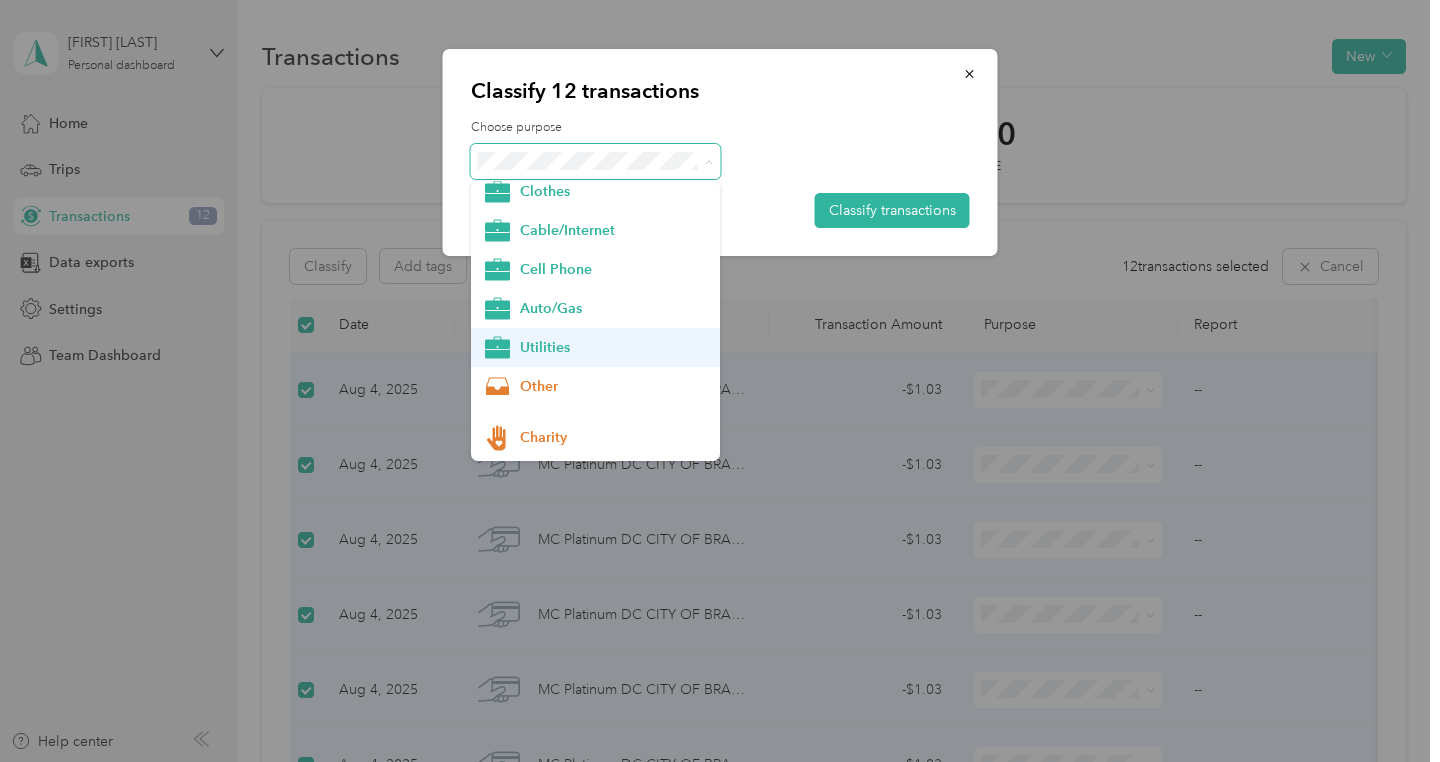 scroll, scrollTop: 591, scrollLeft: 0, axis: vertical 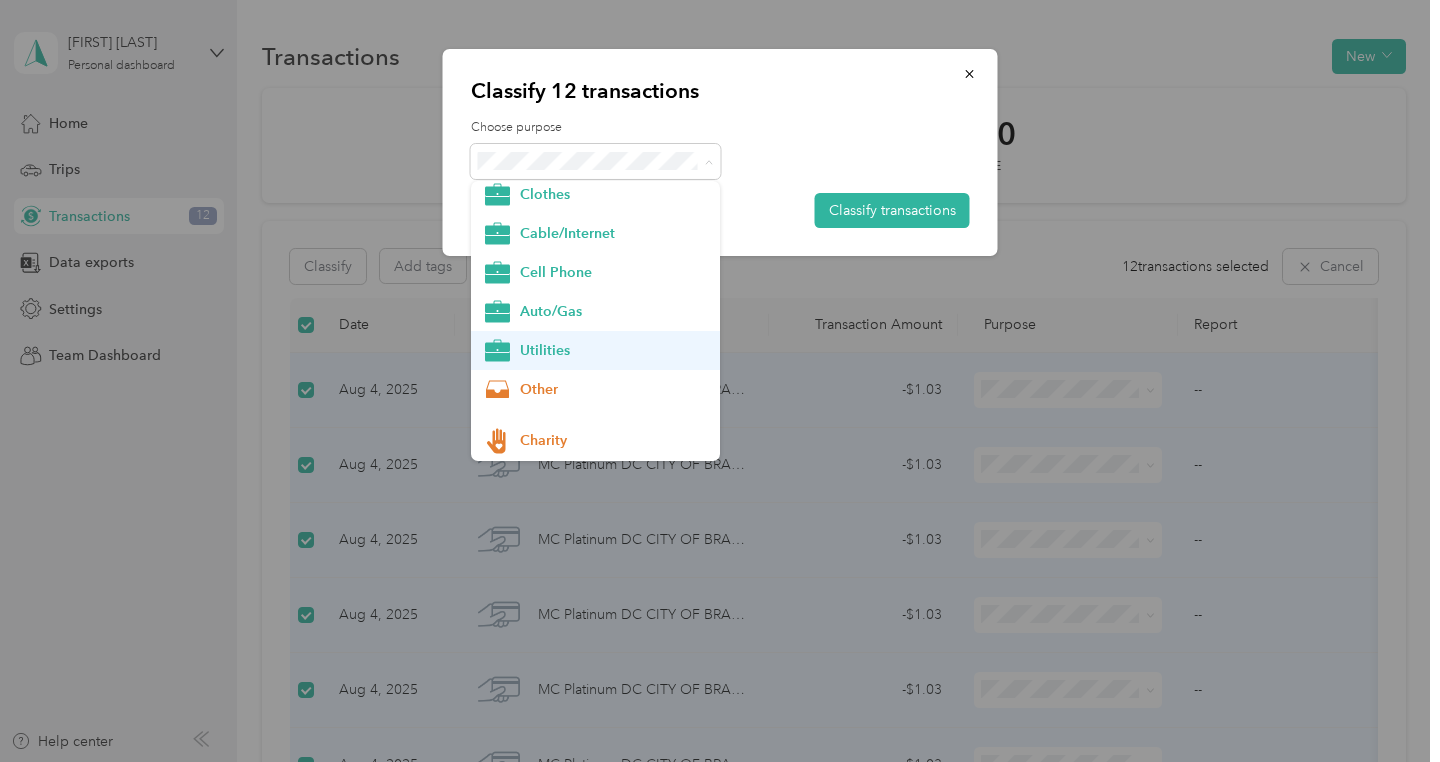 click on "Utilities" at bounding box center (613, 350) 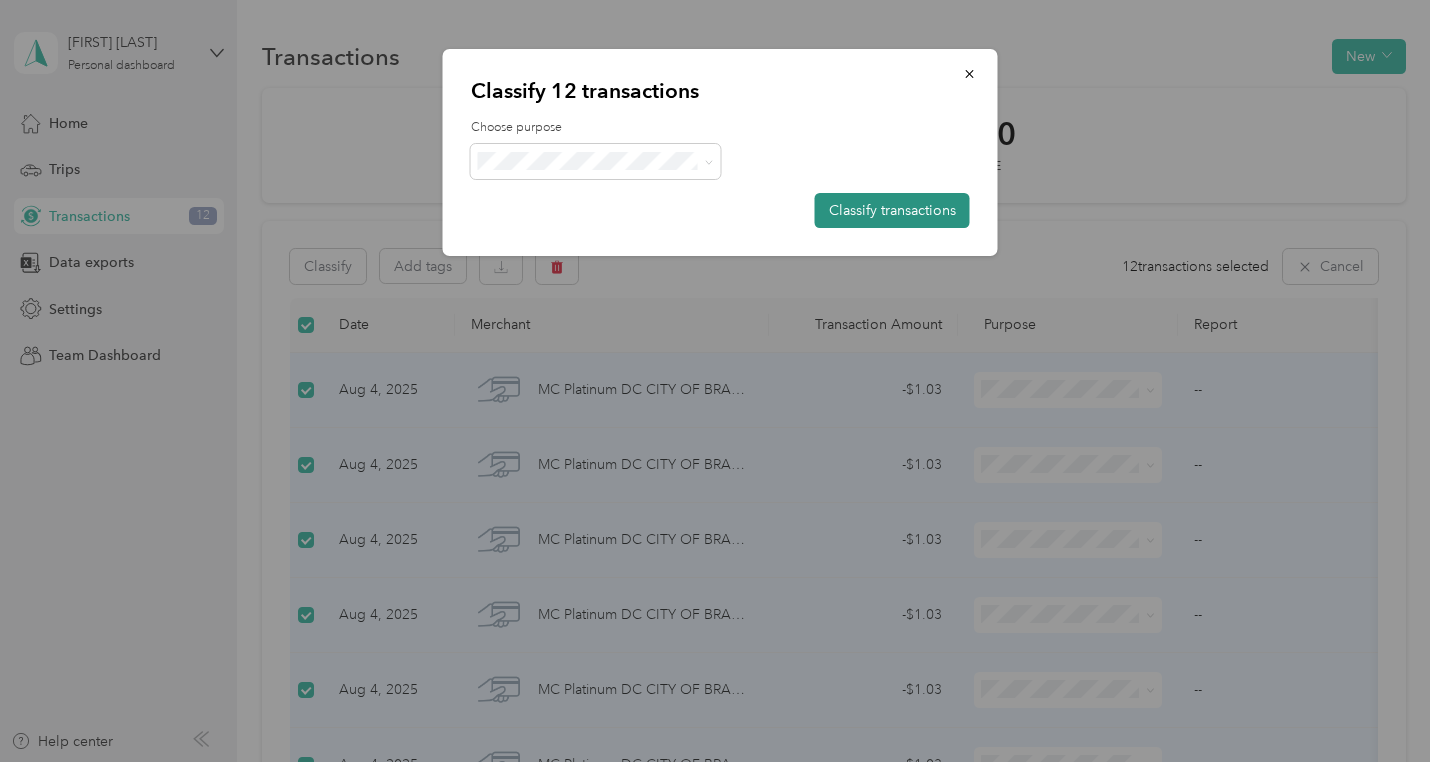 click on "Classify transactions" at bounding box center [892, 210] 